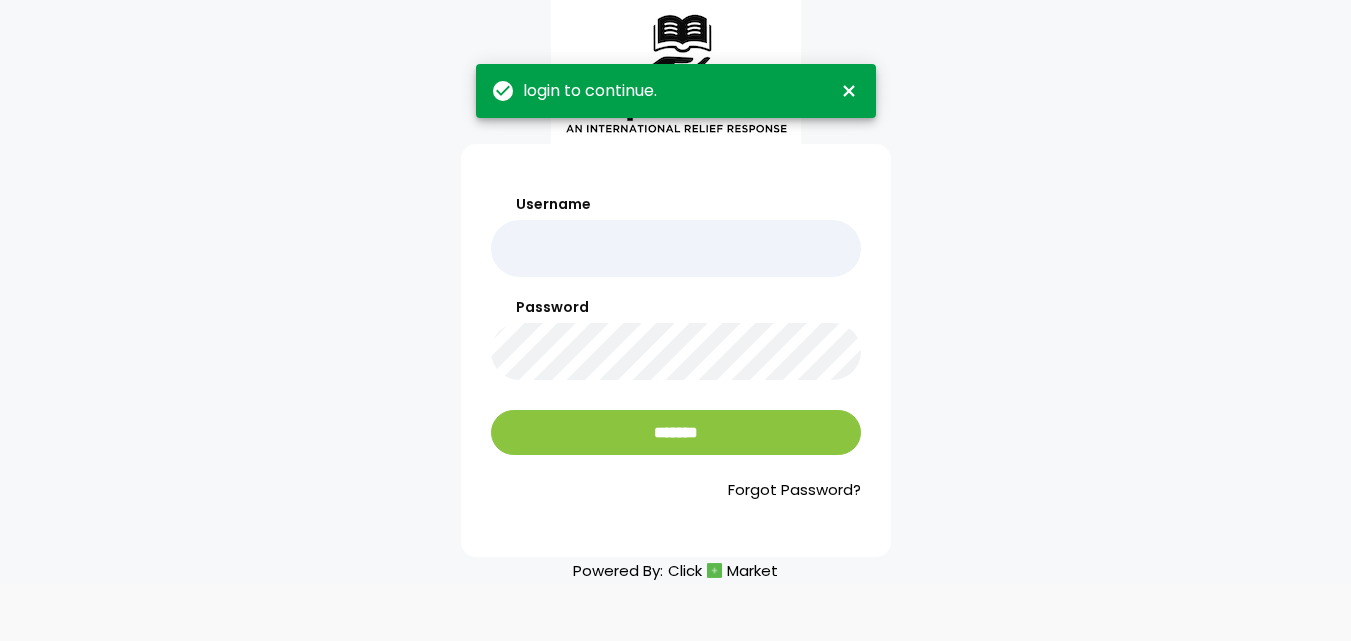 scroll, scrollTop: 0, scrollLeft: 0, axis: both 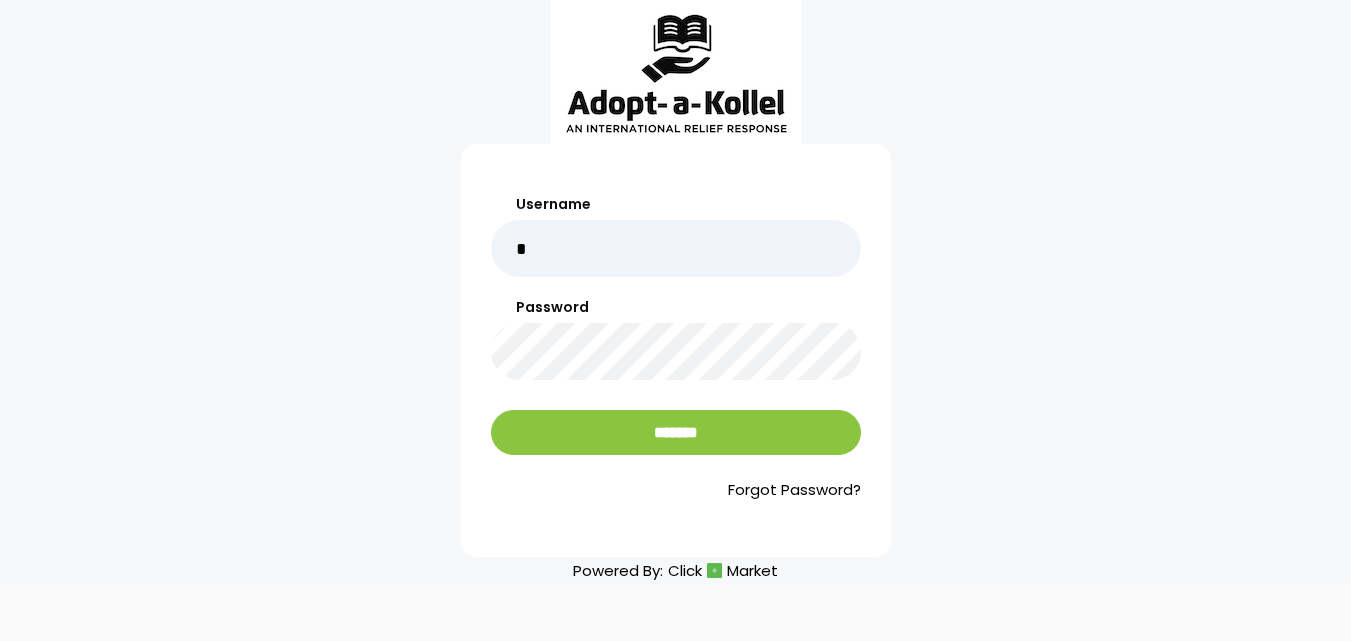 type on "******" 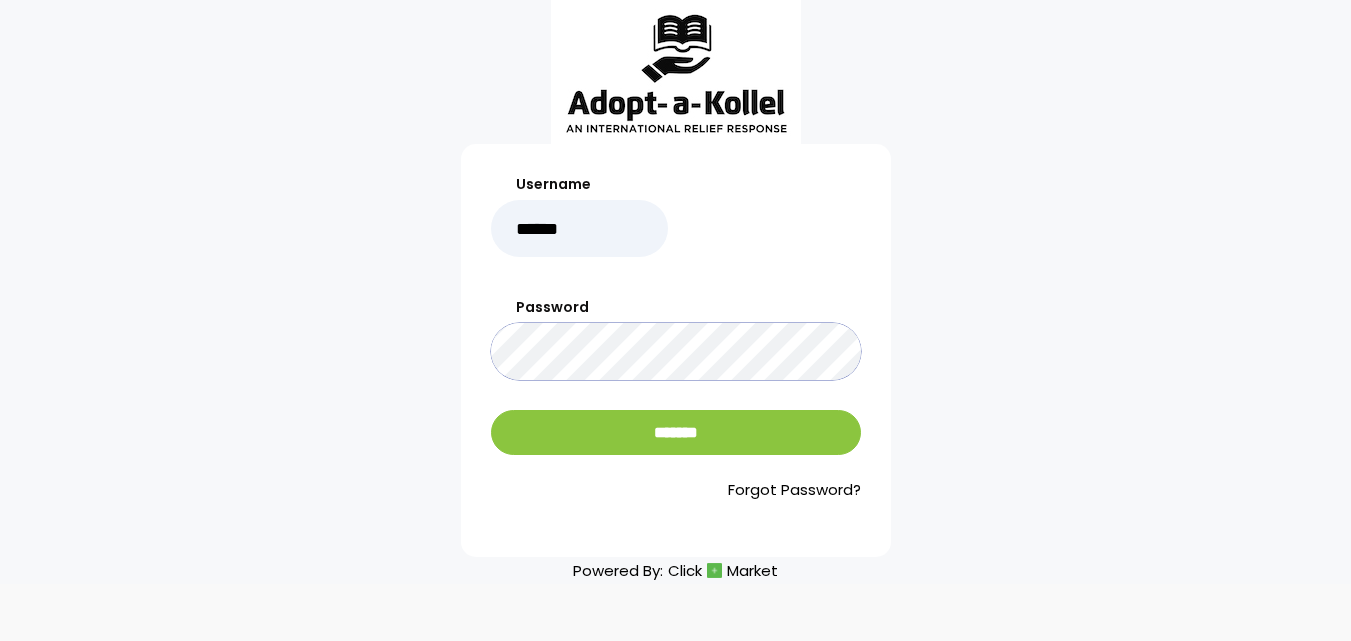click on "*******" at bounding box center [676, 432] 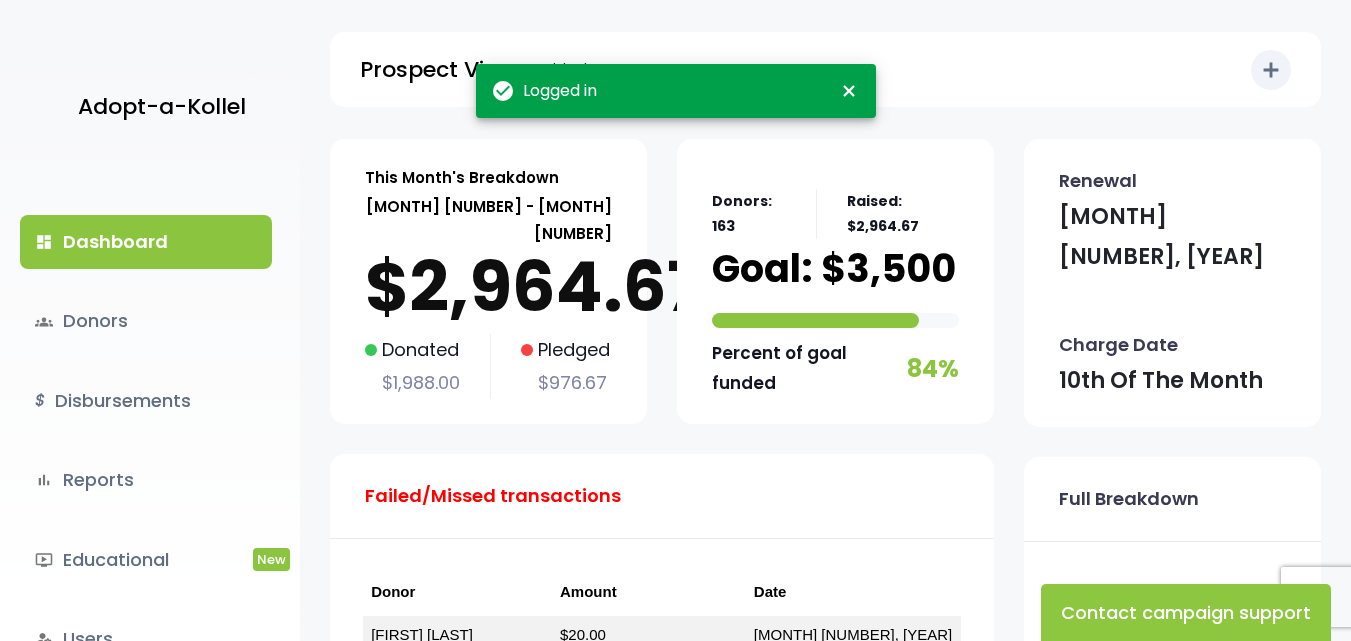 scroll, scrollTop: 0, scrollLeft: 0, axis: both 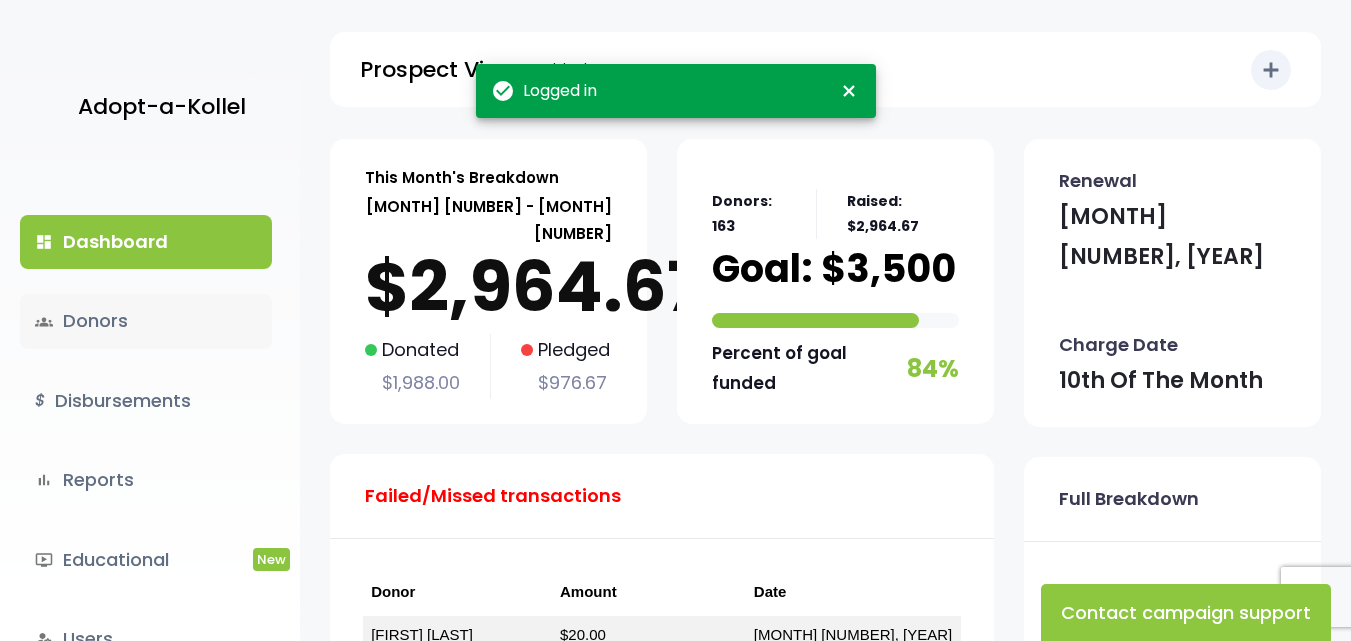 click on "groups Donors" at bounding box center [146, 321] 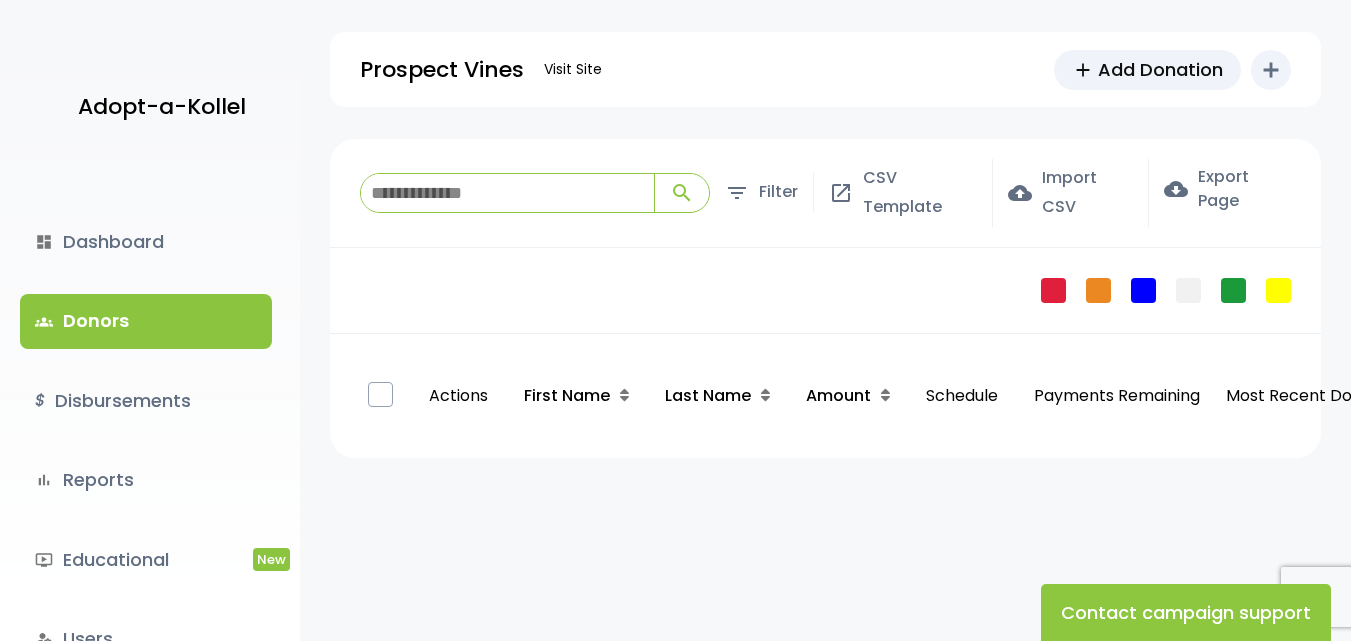 scroll, scrollTop: 0, scrollLeft: 0, axis: both 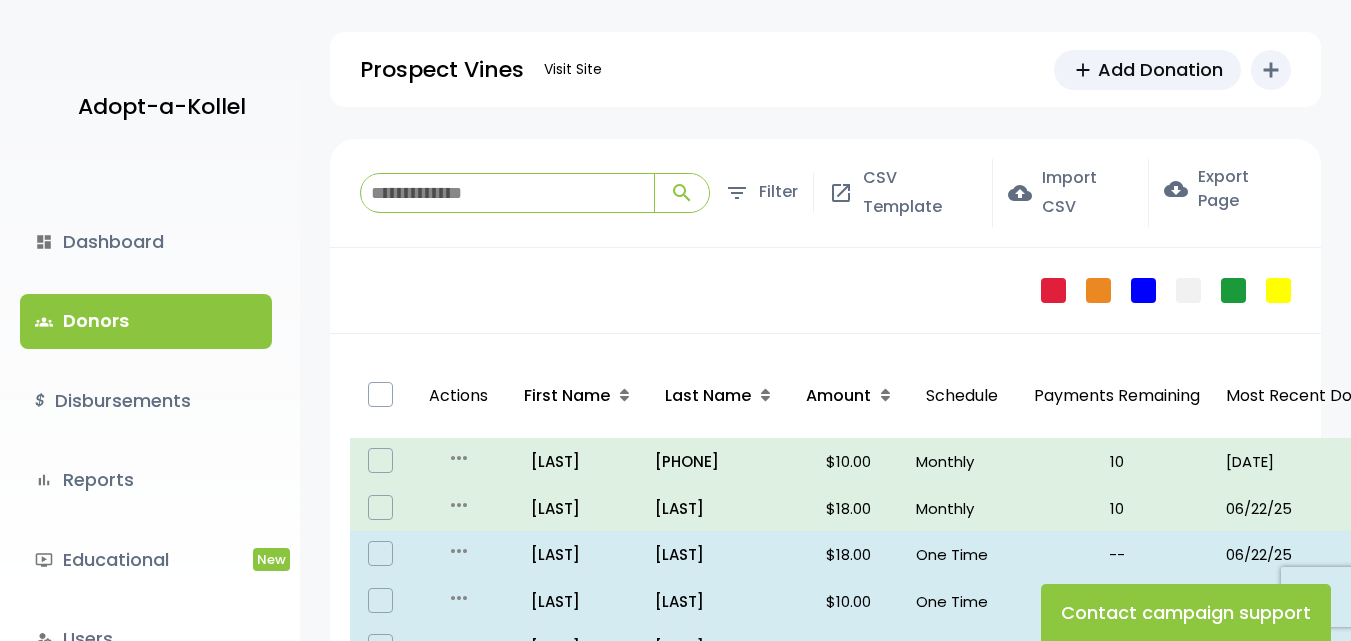 click at bounding box center [507, 193] 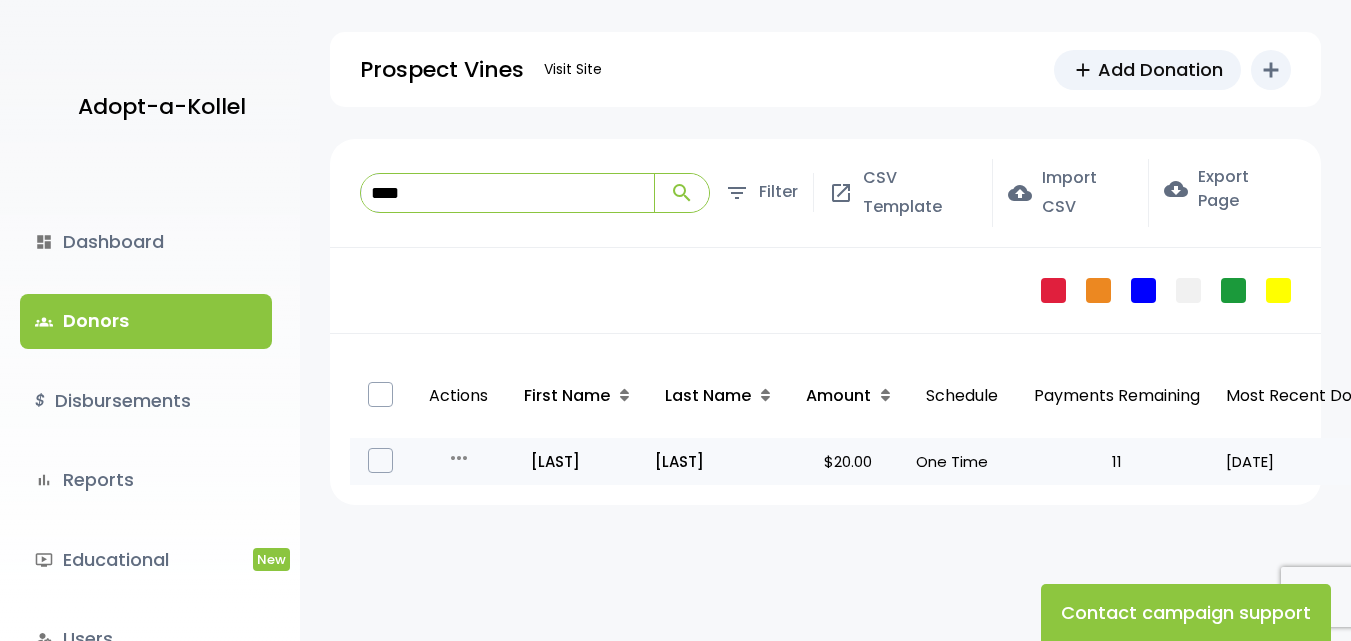 type on "****" 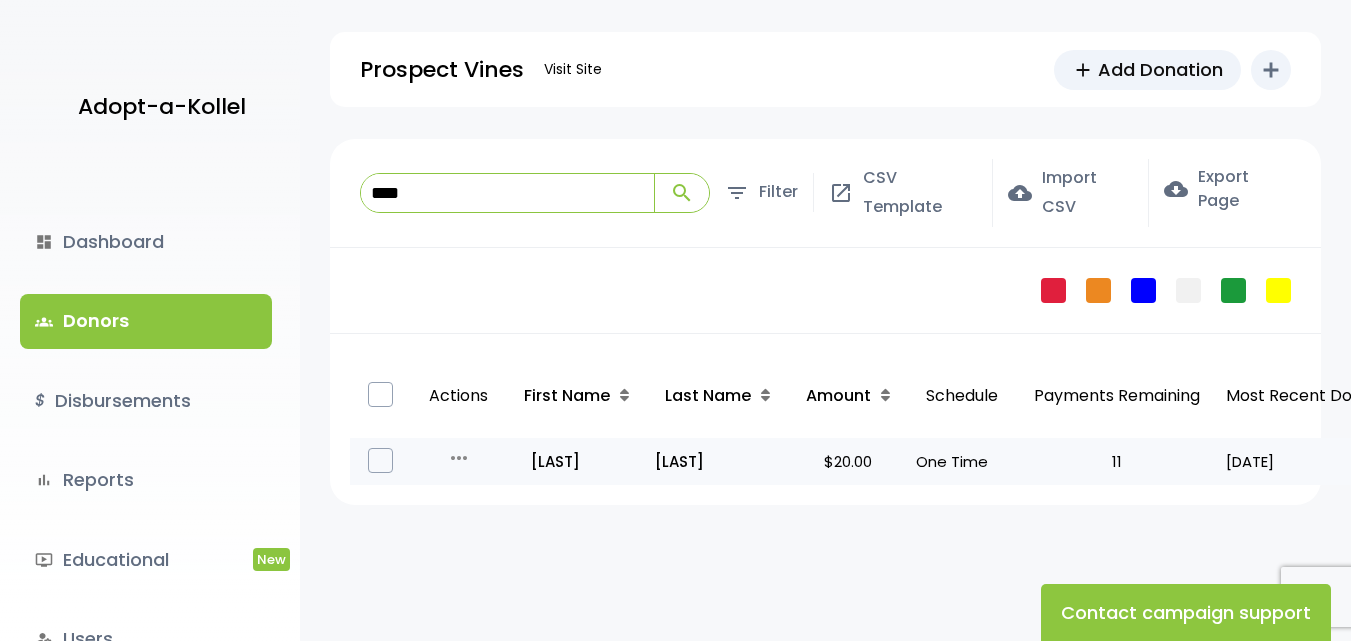 click on "more_horiz" at bounding box center [459, 458] 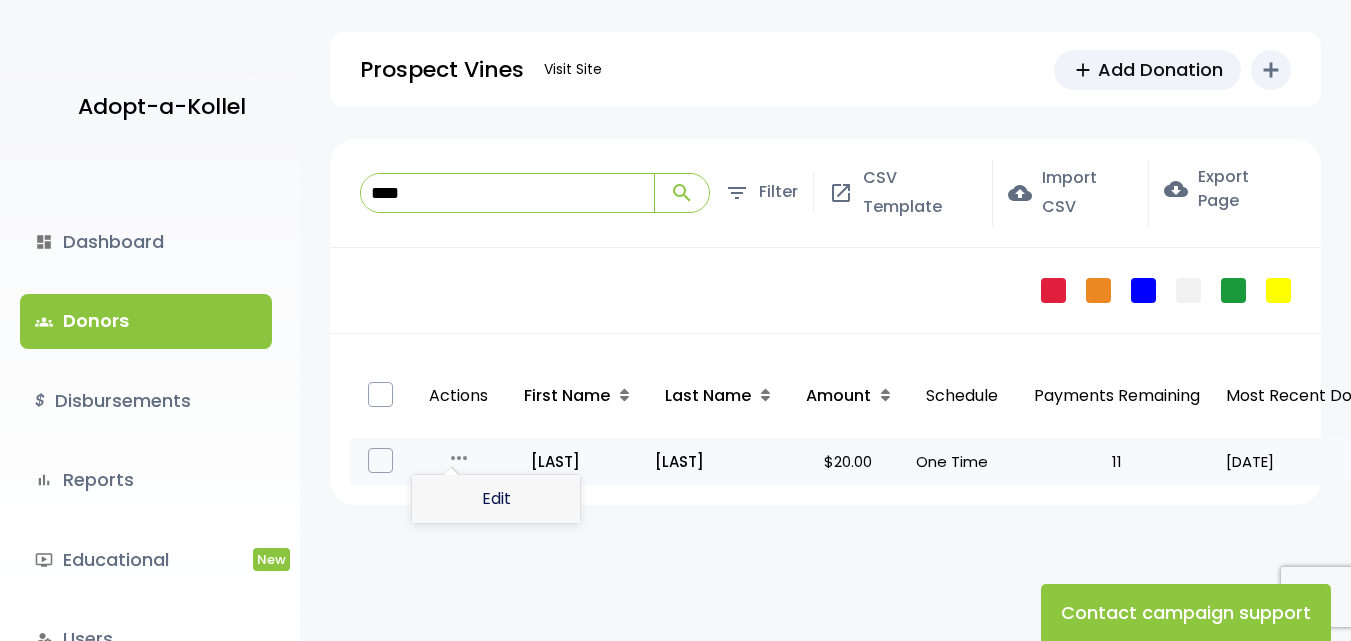 click on "Edit" at bounding box center (496, 499) 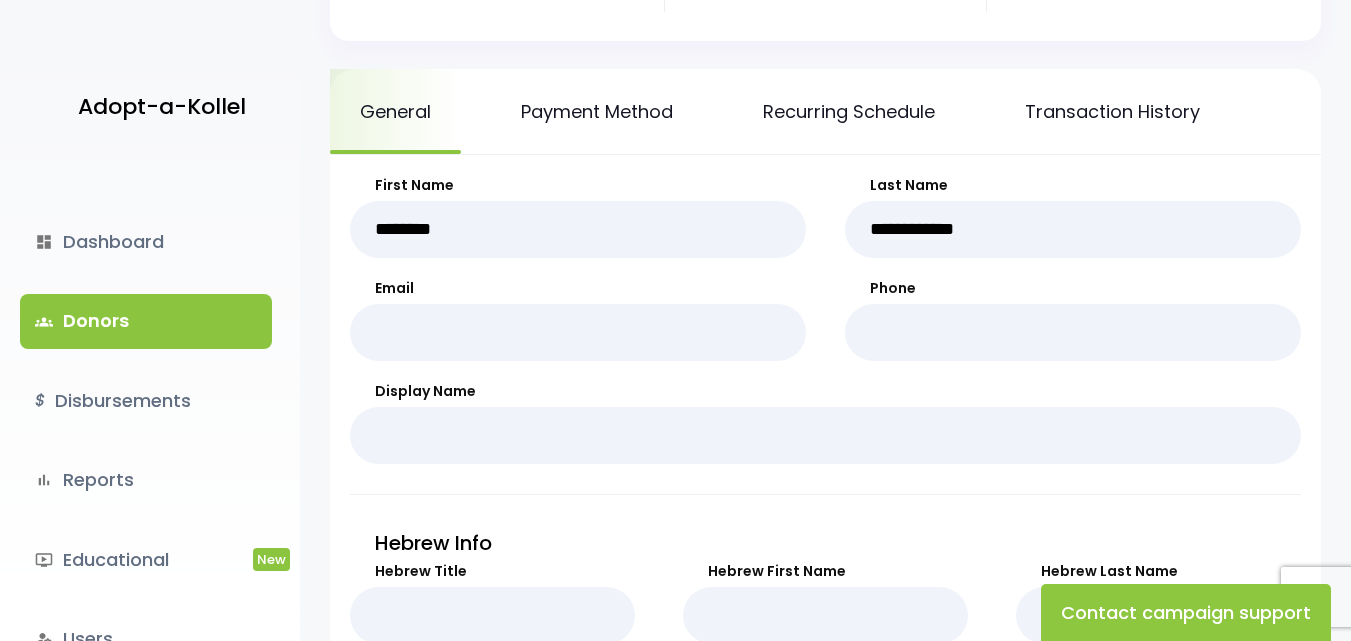 scroll, scrollTop: 200, scrollLeft: 0, axis: vertical 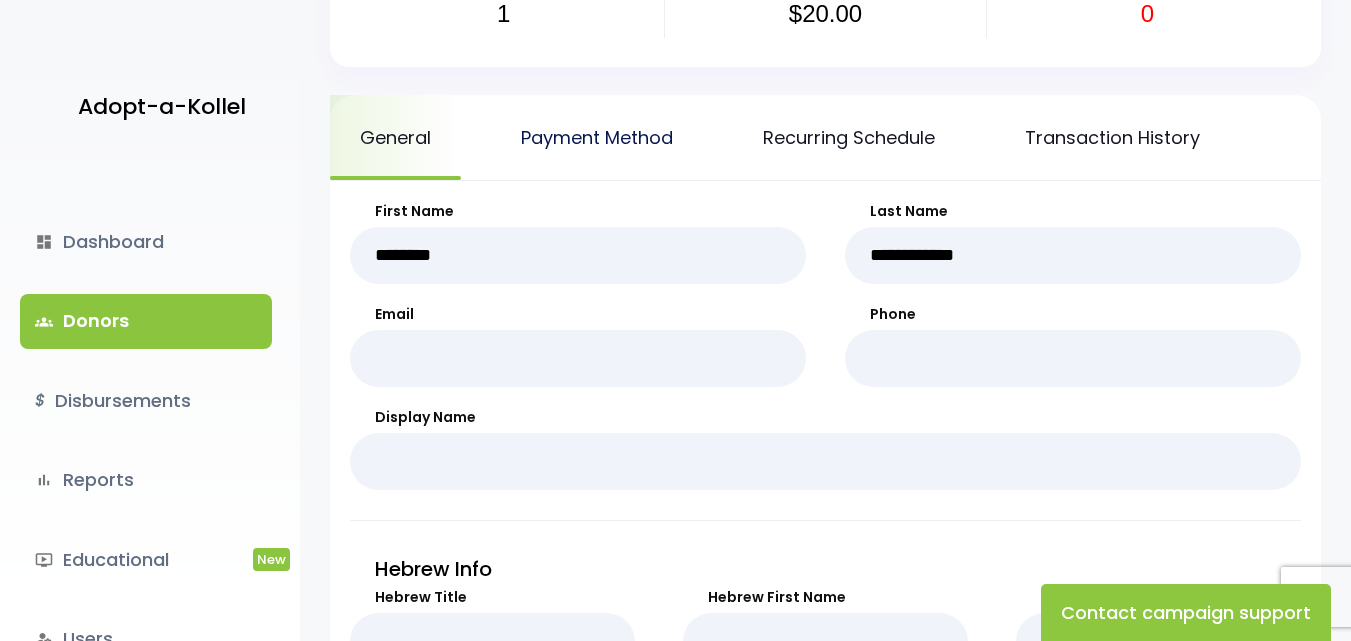 click on "Payment Method" at bounding box center [597, 137] 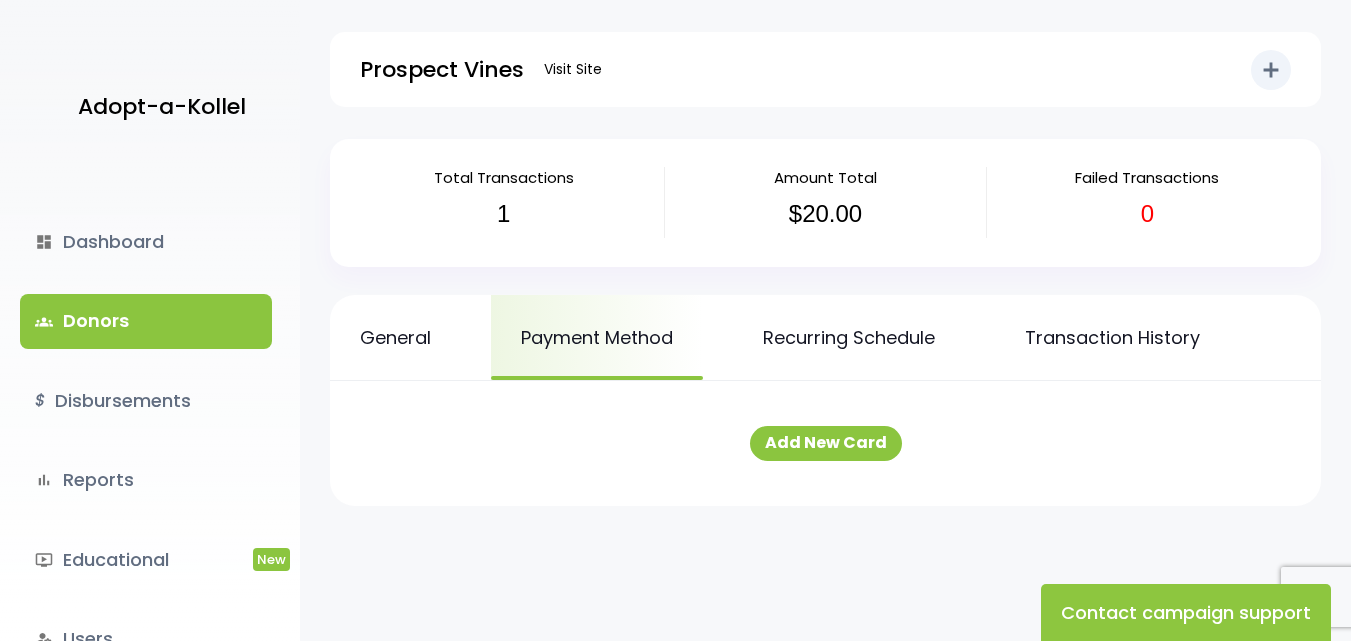 scroll, scrollTop: 0, scrollLeft: 0, axis: both 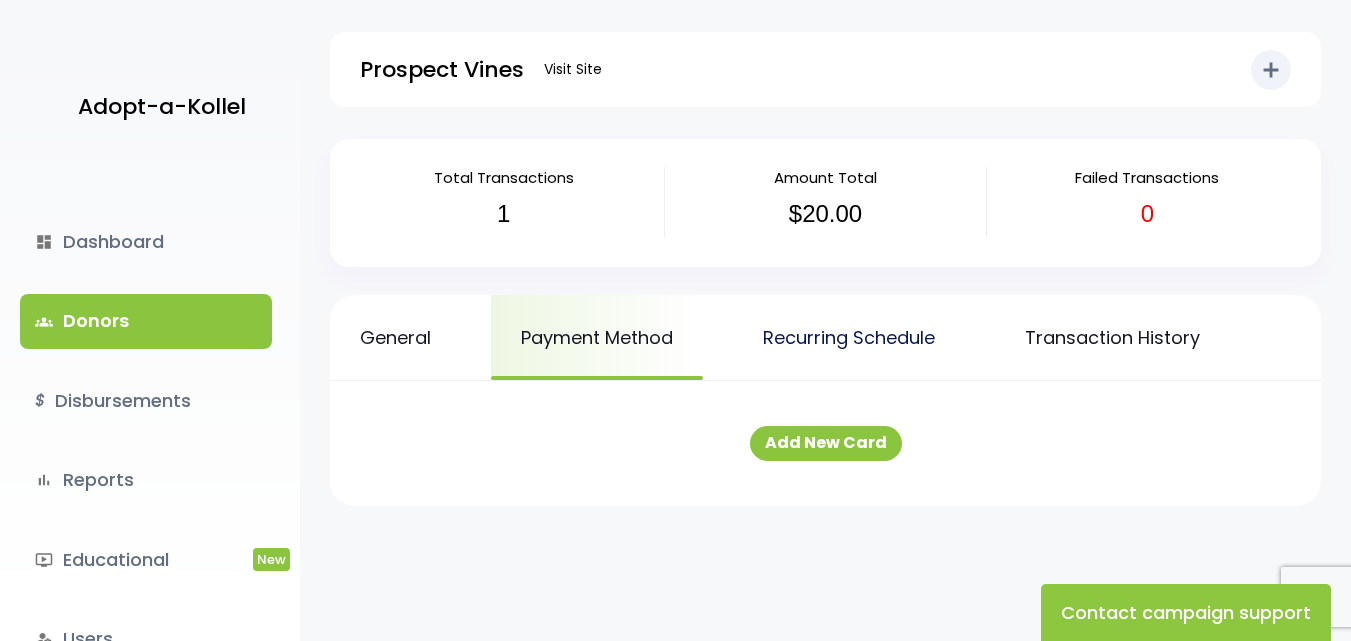 click on "Recurring Schedule" at bounding box center [849, 337] 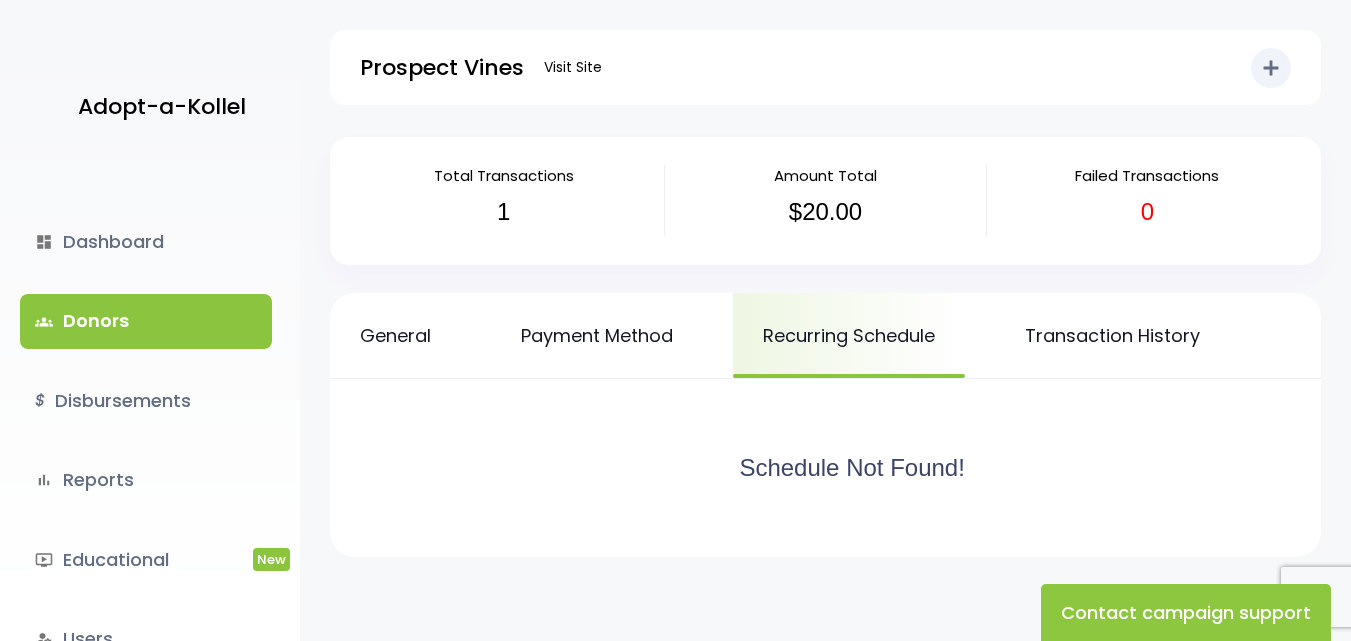 scroll, scrollTop: 0, scrollLeft: 0, axis: both 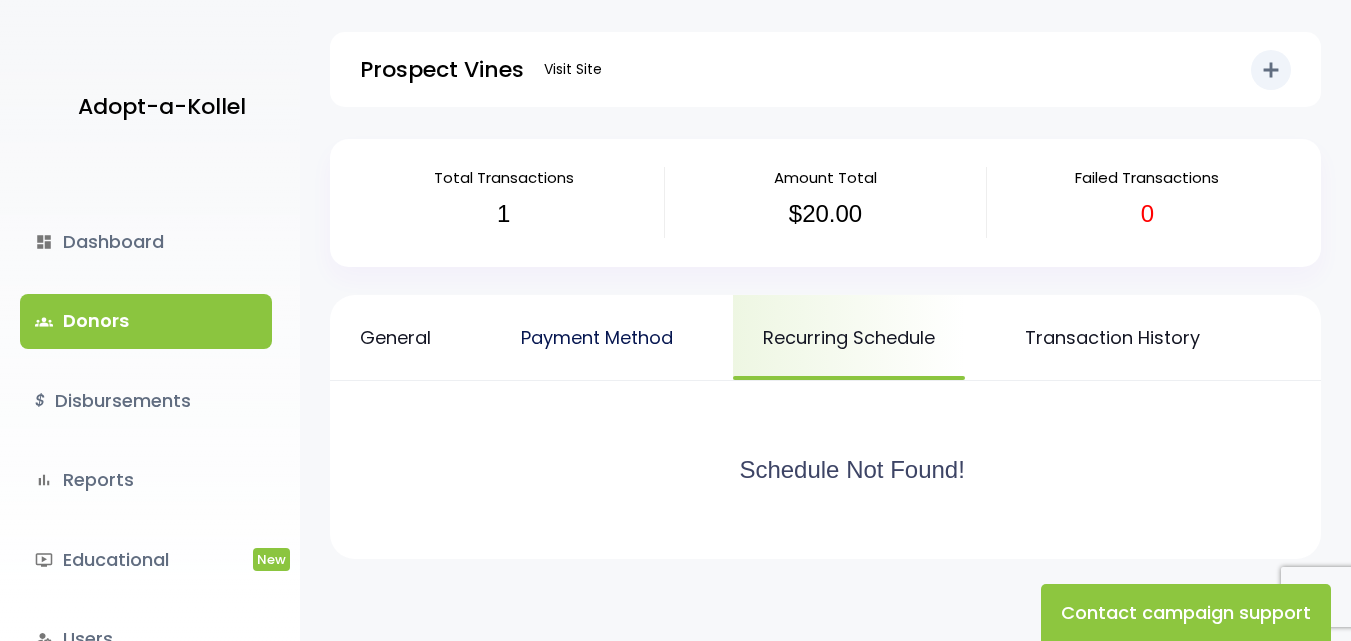 click on "Payment Method" at bounding box center [597, 337] 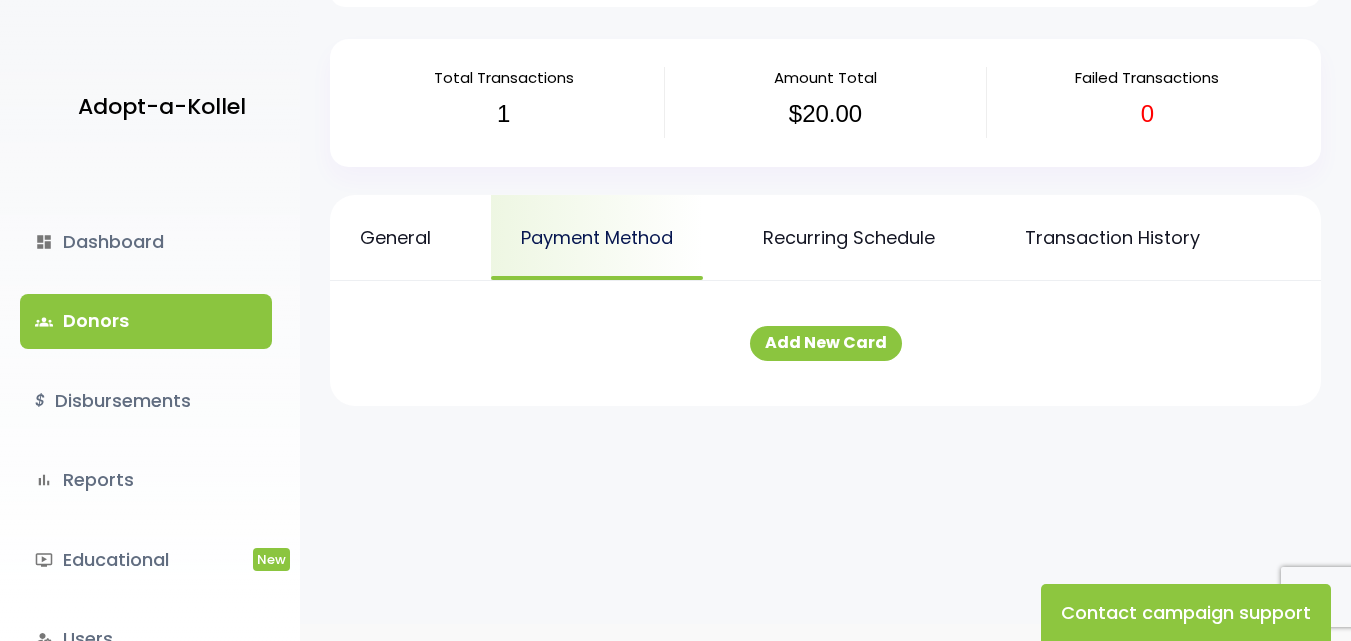 scroll, scrollTop: 0, scrollLeft: 0, axis: both 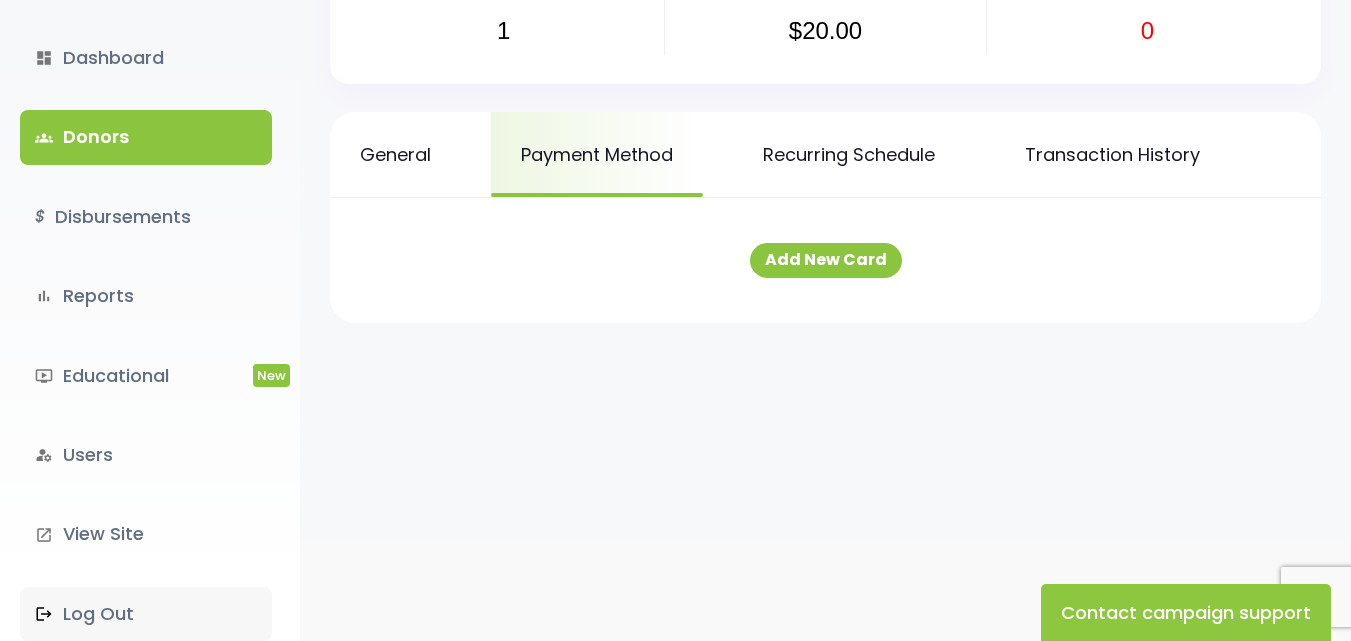 click on ".st0 {
fill: none;
}
Log Out" at bounding box center (146, 614) 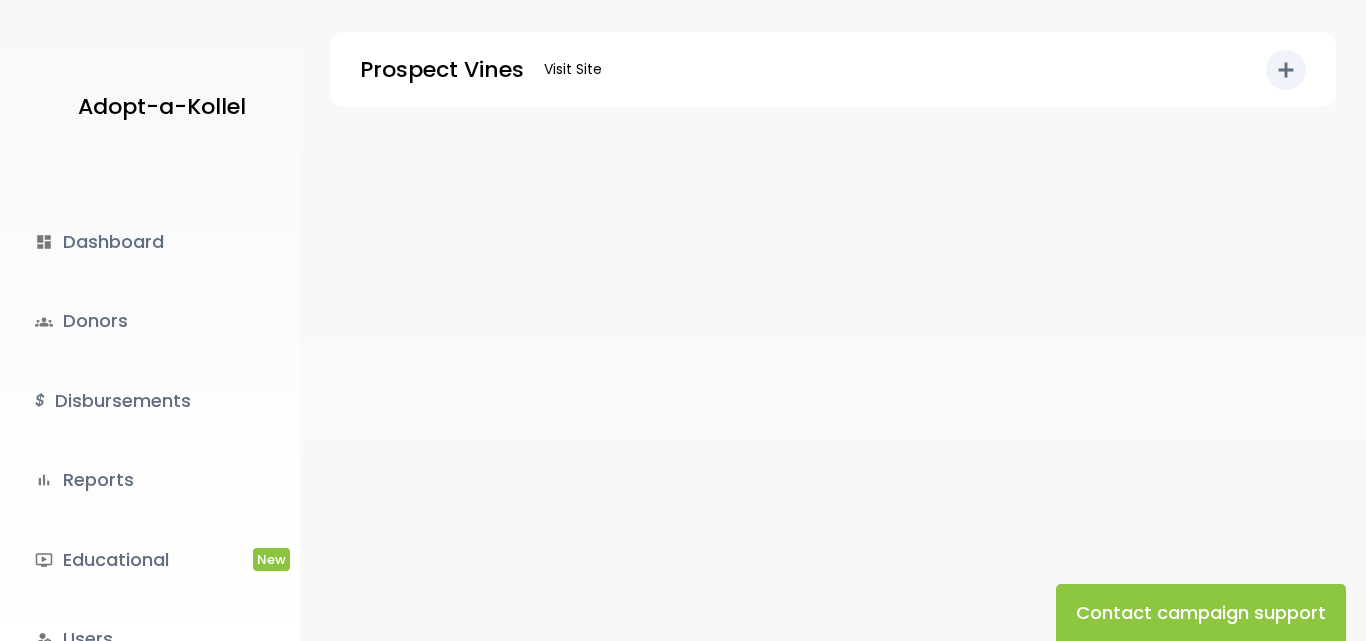 scroll, scrollTop: 0, scrollLeft: 0, axis: both 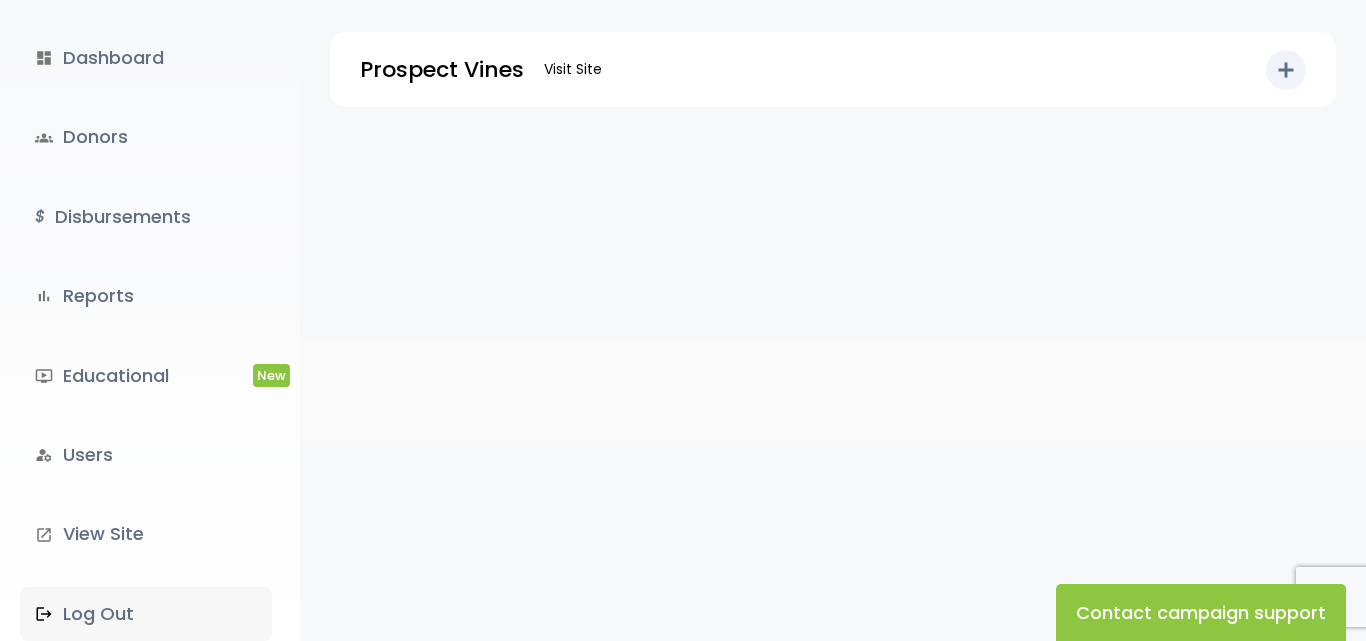 click on ".st0 {
fill: none;
}
Log Out" at bounding box center (146, 614) 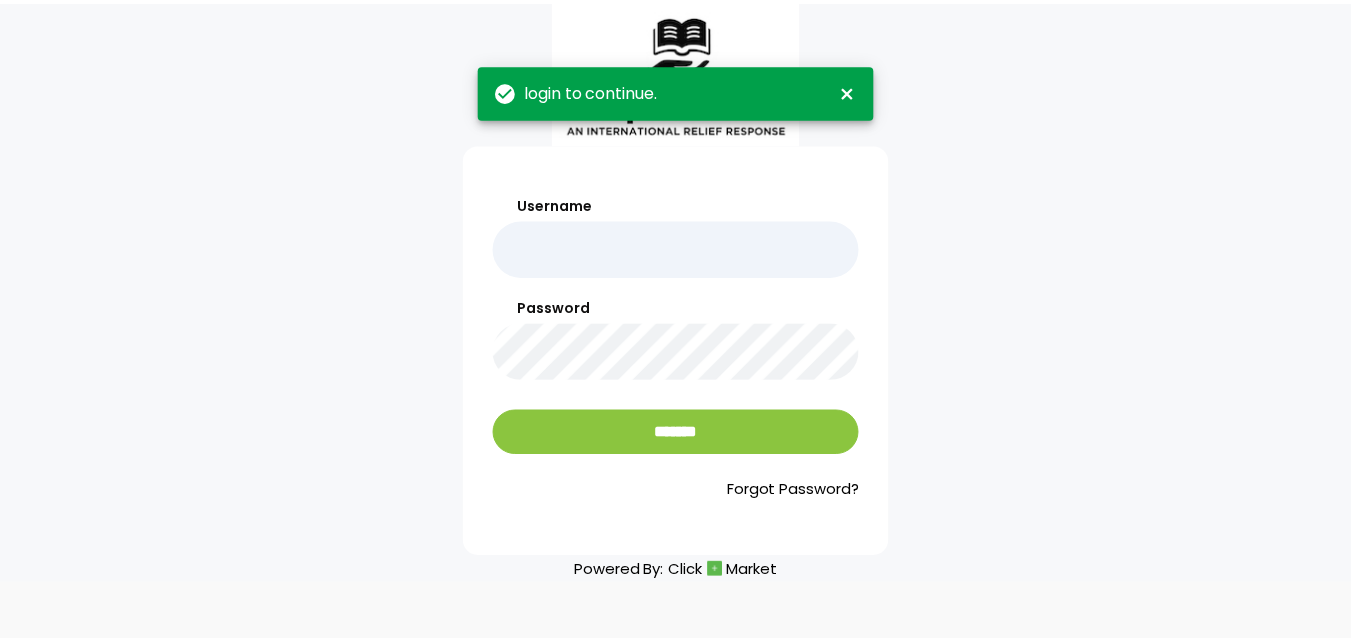 scroll, scrollTop: 0, scrollLeft: 0, axis: both 